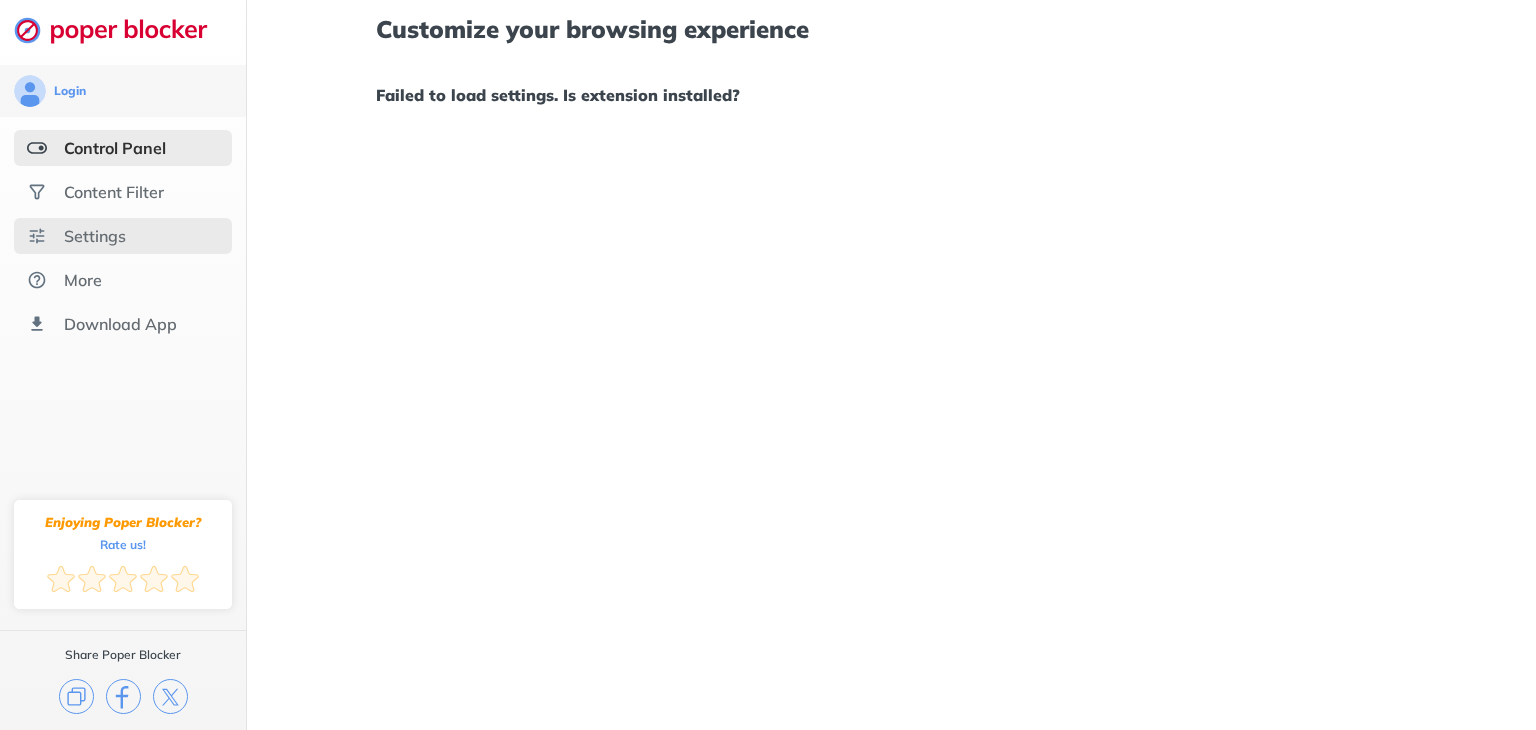 scroll, scrollTop: 0, scrollLeft: 0, axis: both 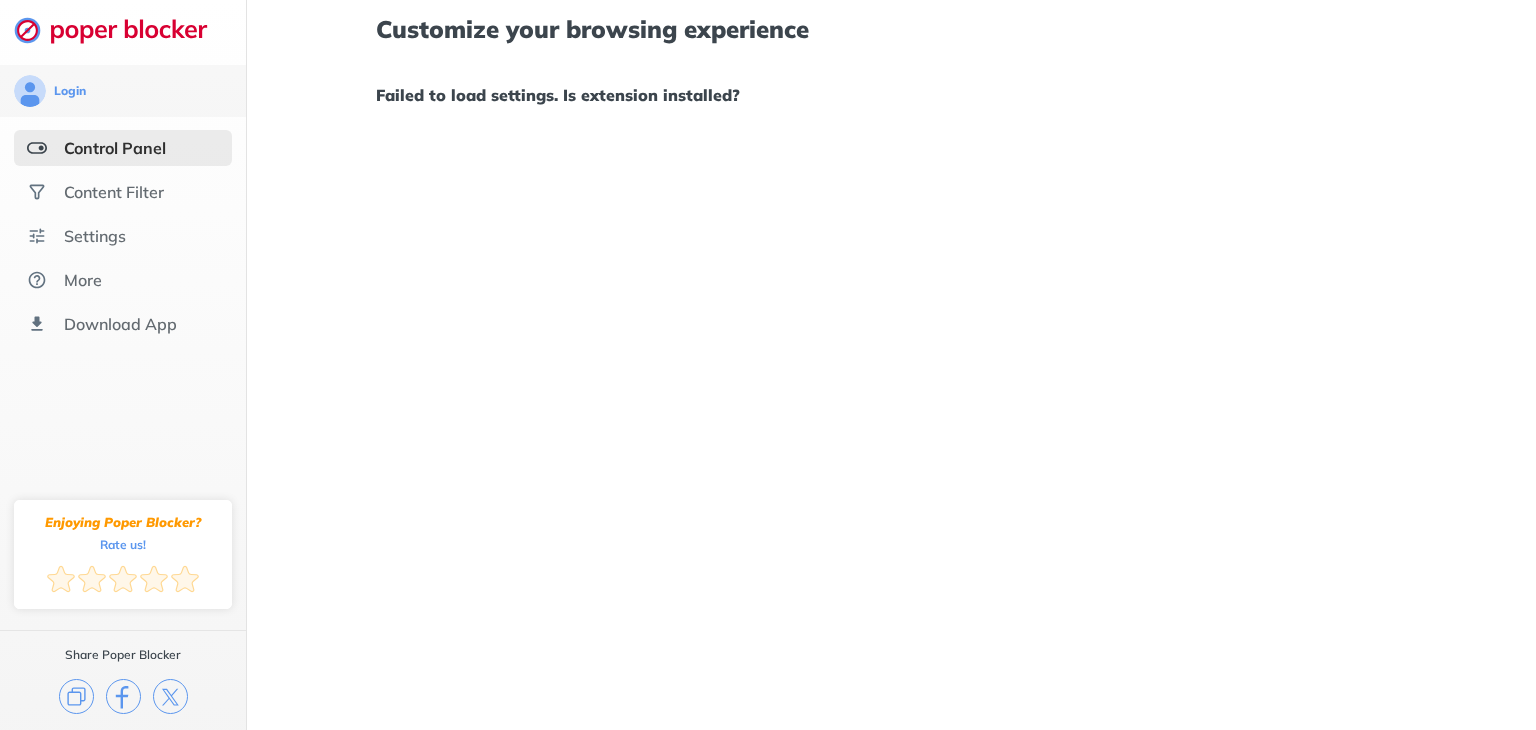 click on "Control Panel" at bounding box center [123, 148] 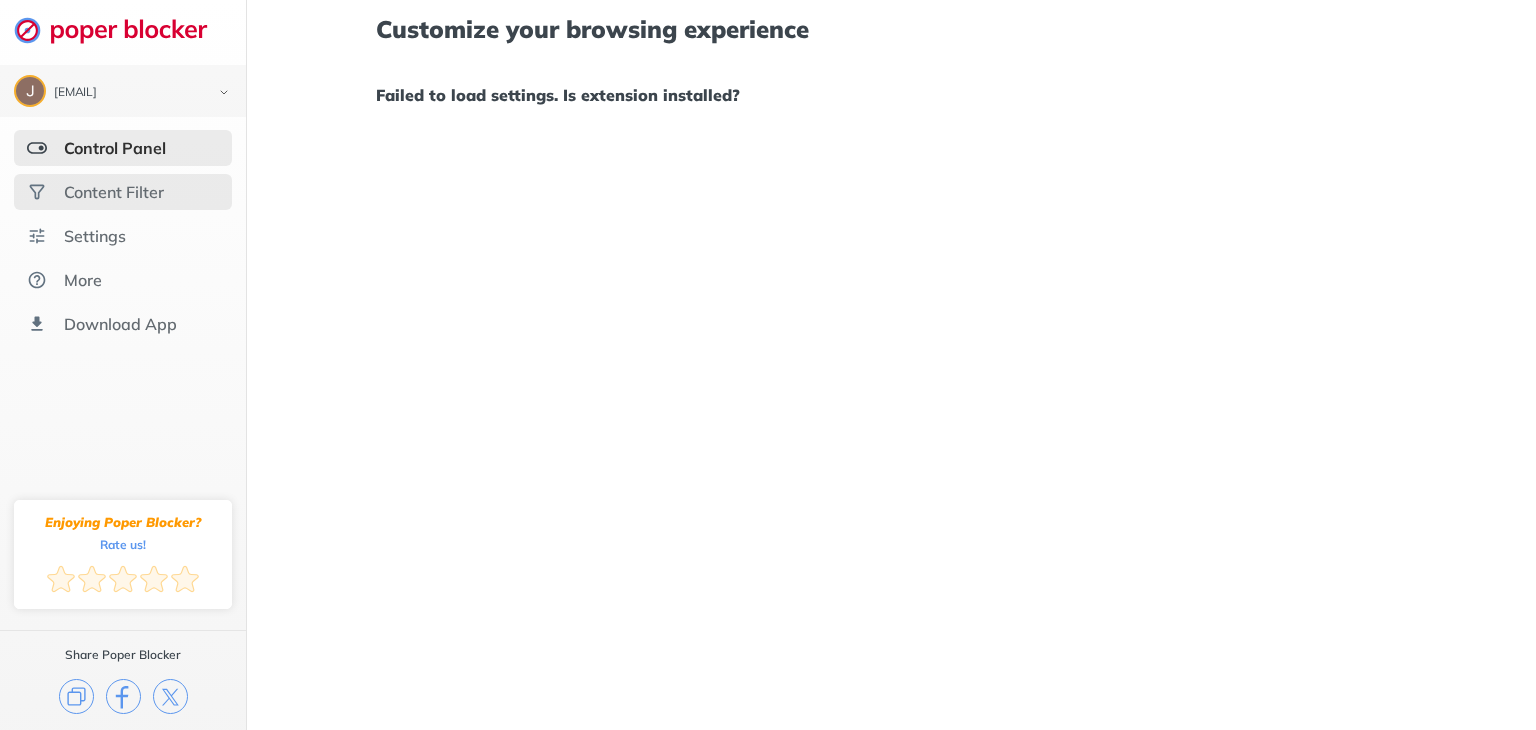 click on "Content Filter" at bounding box center [123, 192] 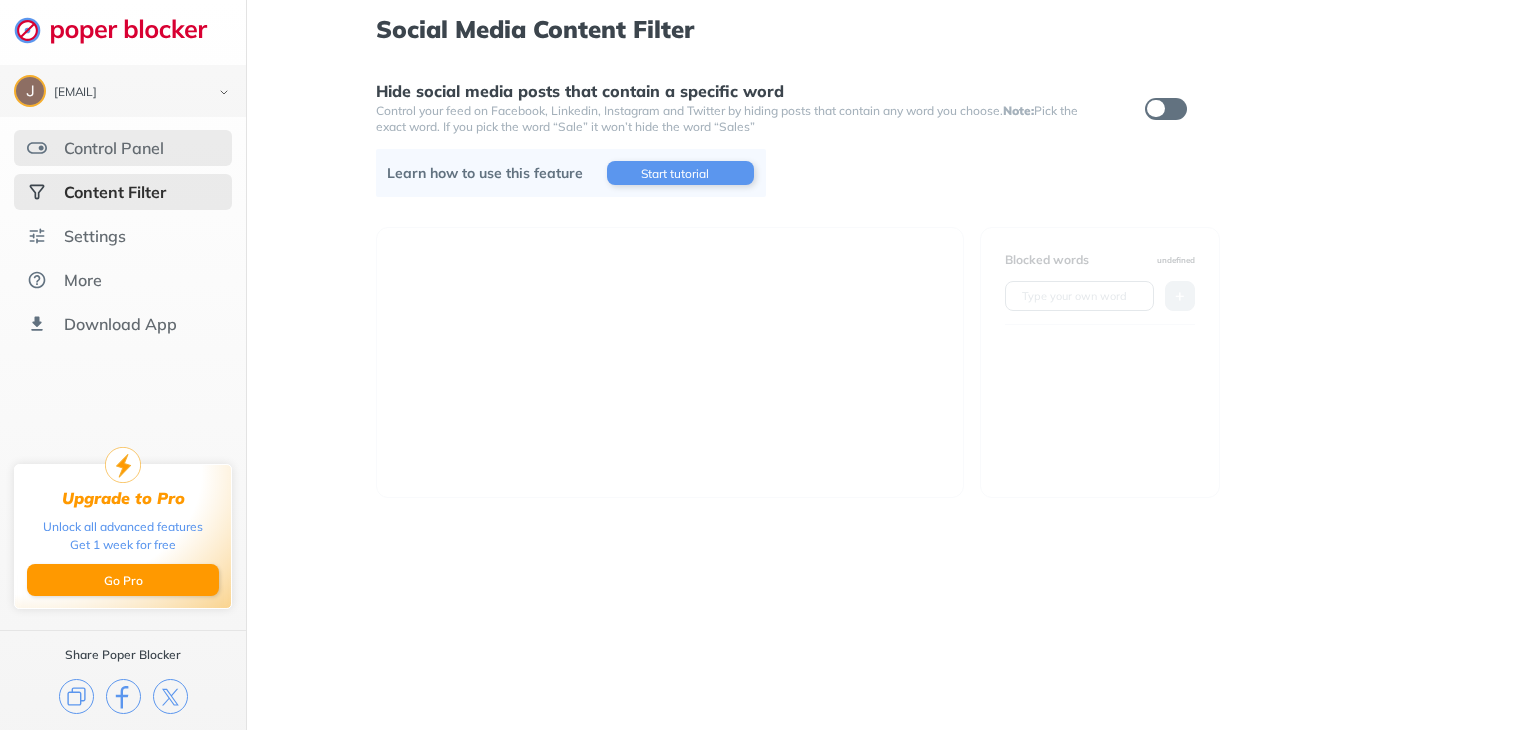 click on "Control Panel" at bounding box center (114, 148) 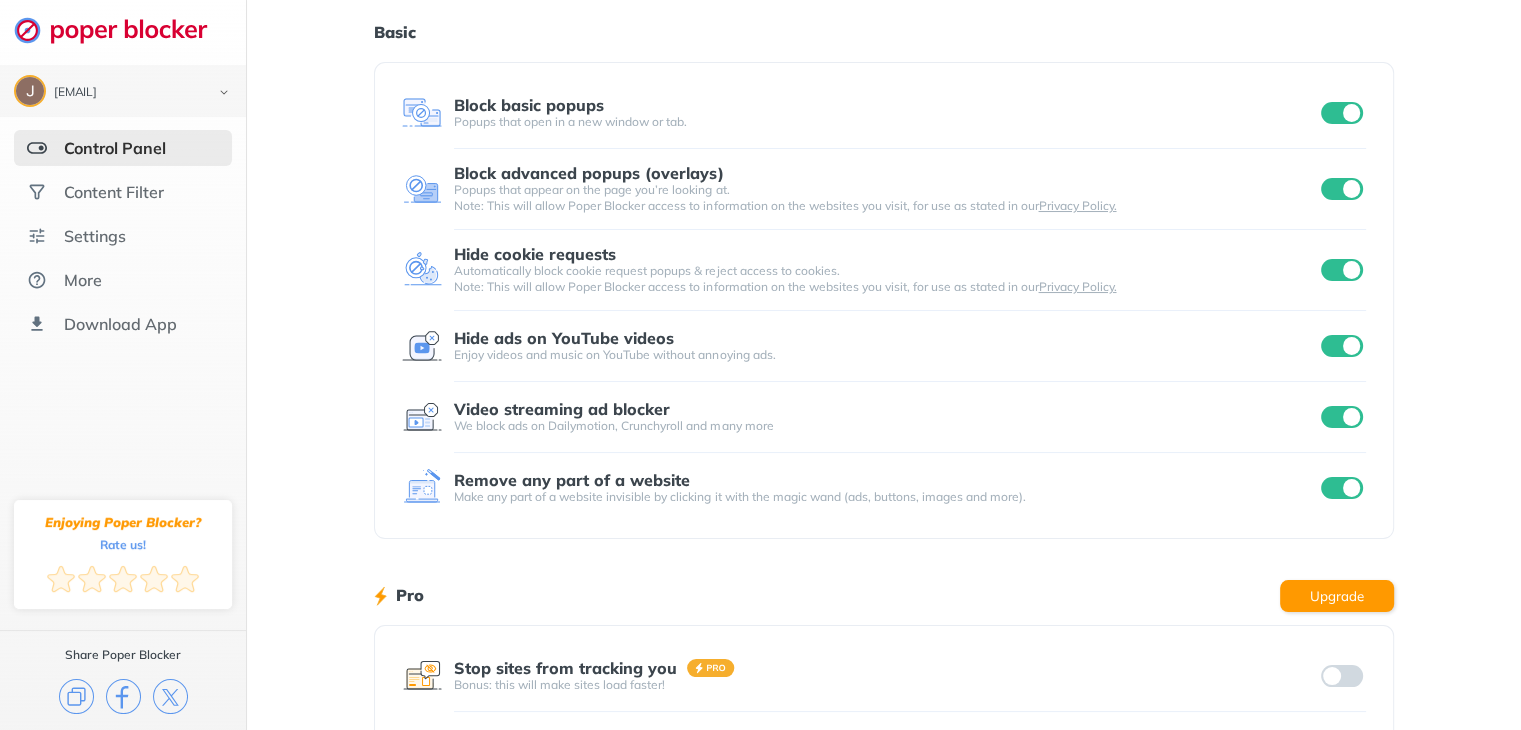 scroll, scrollTop: 0, scrollLeft: 0, axis: both 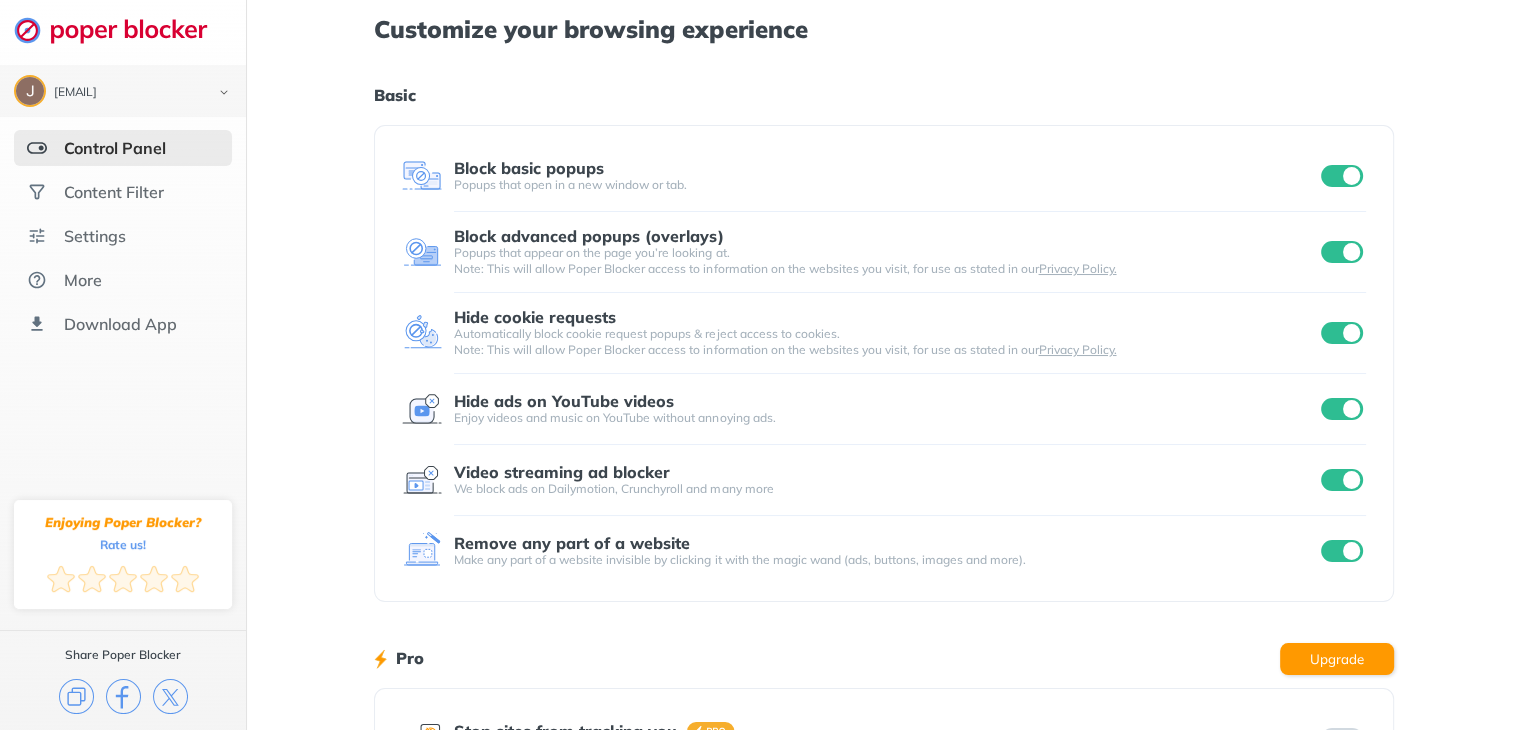 click at bounding box center [1341, 176] 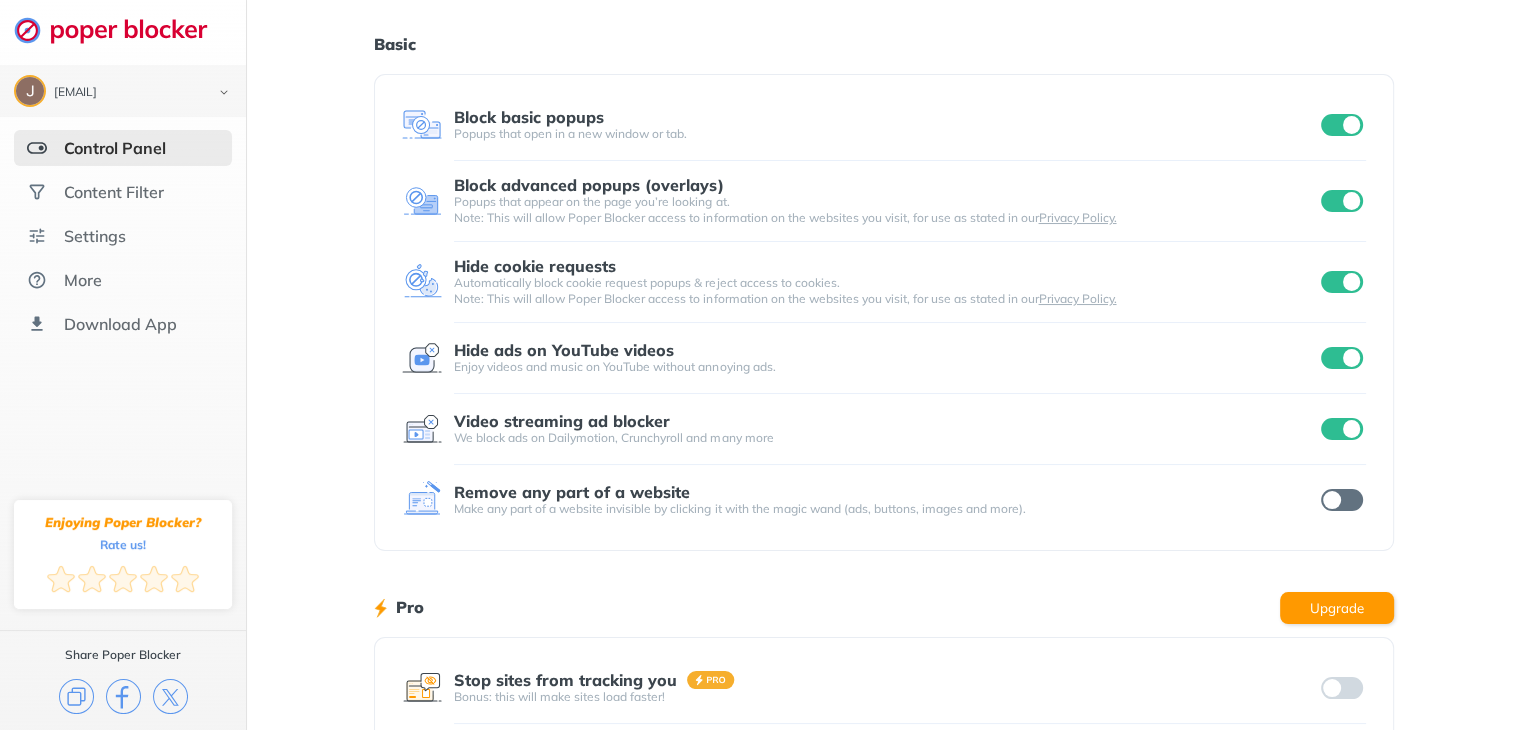scroll, scrollTop: 0, scrollLeft: 0, axis: both 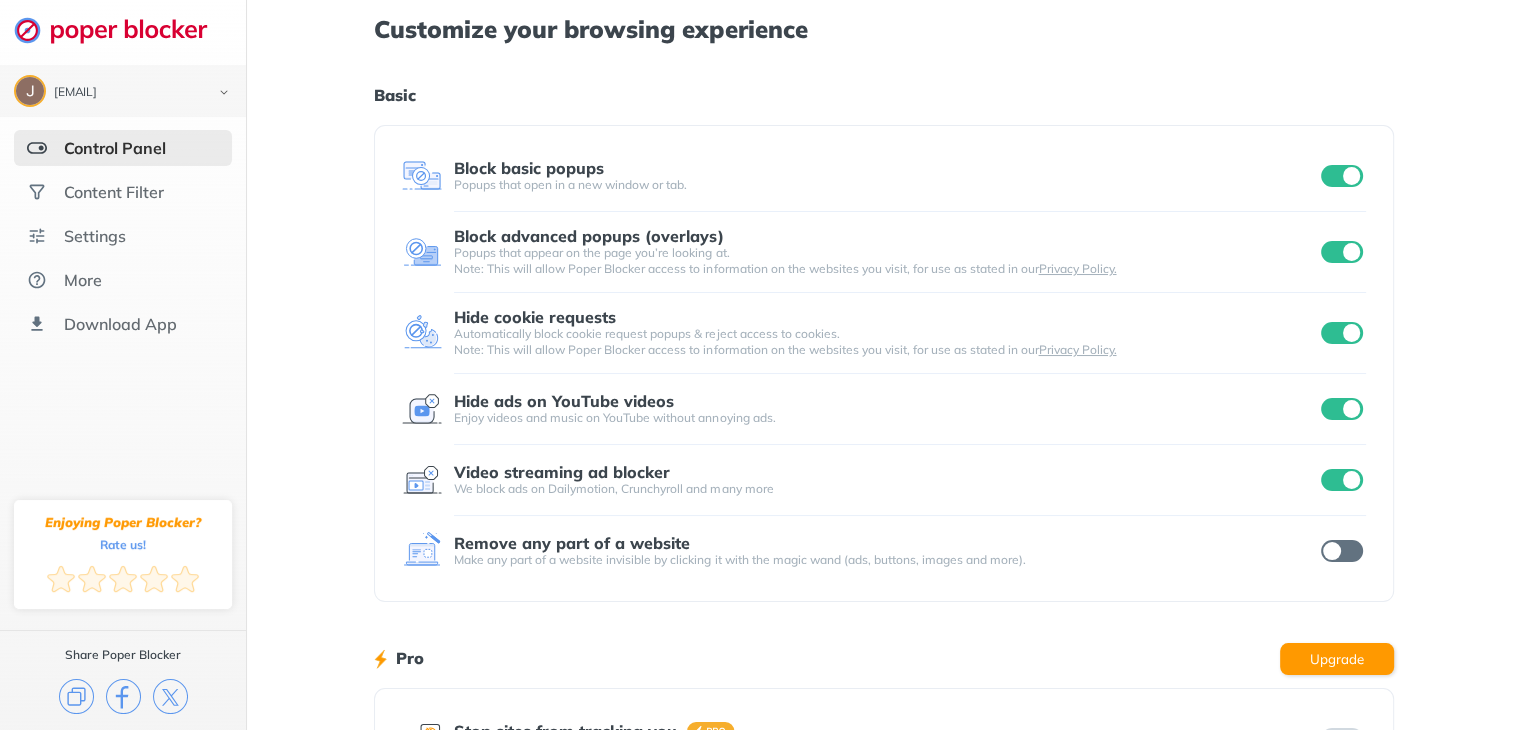 drag, startPoint x: 127, startPoint y: 162, endPoint x: 121, endPoint y: 171, distance: 10.816654 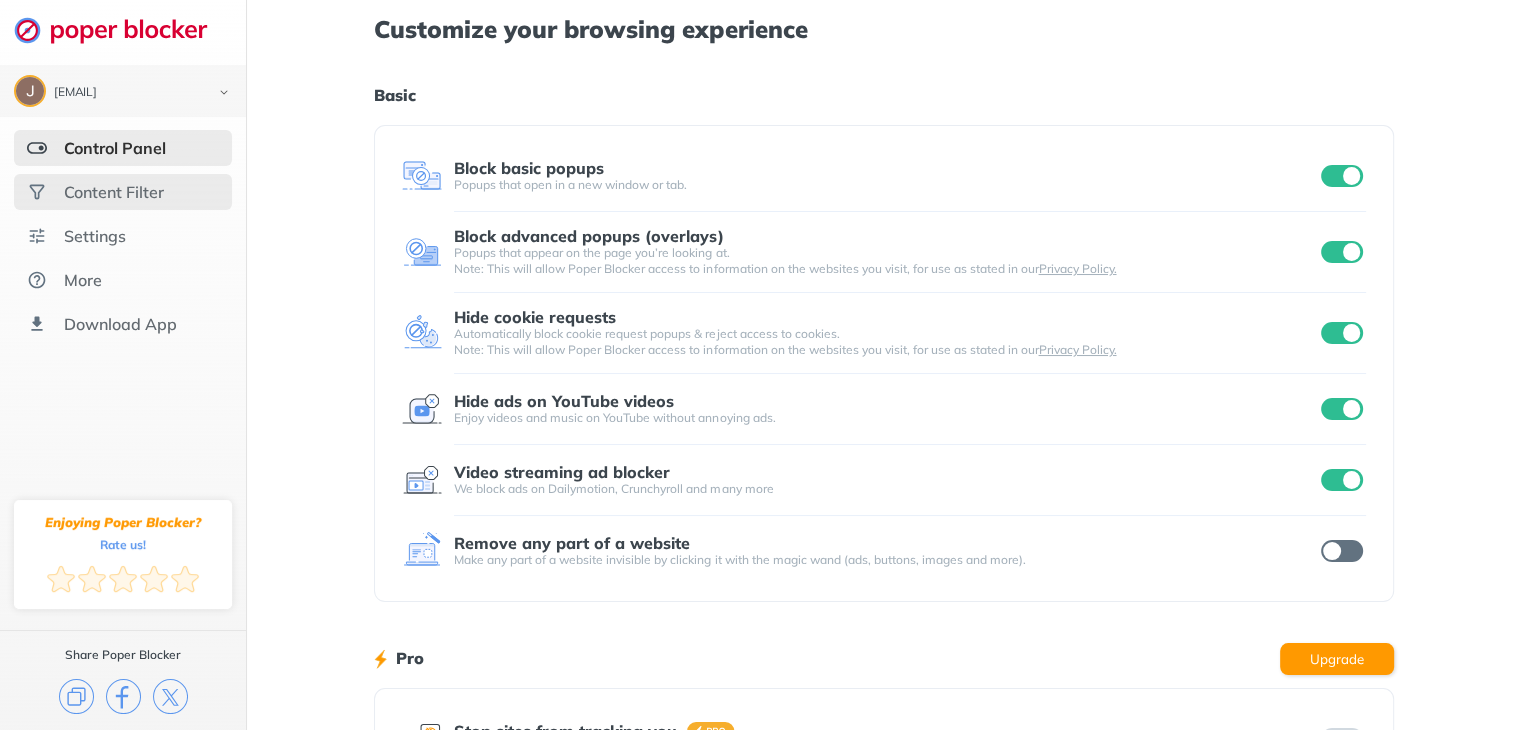 click on "Content Filter" at bounding box center (114, 192) 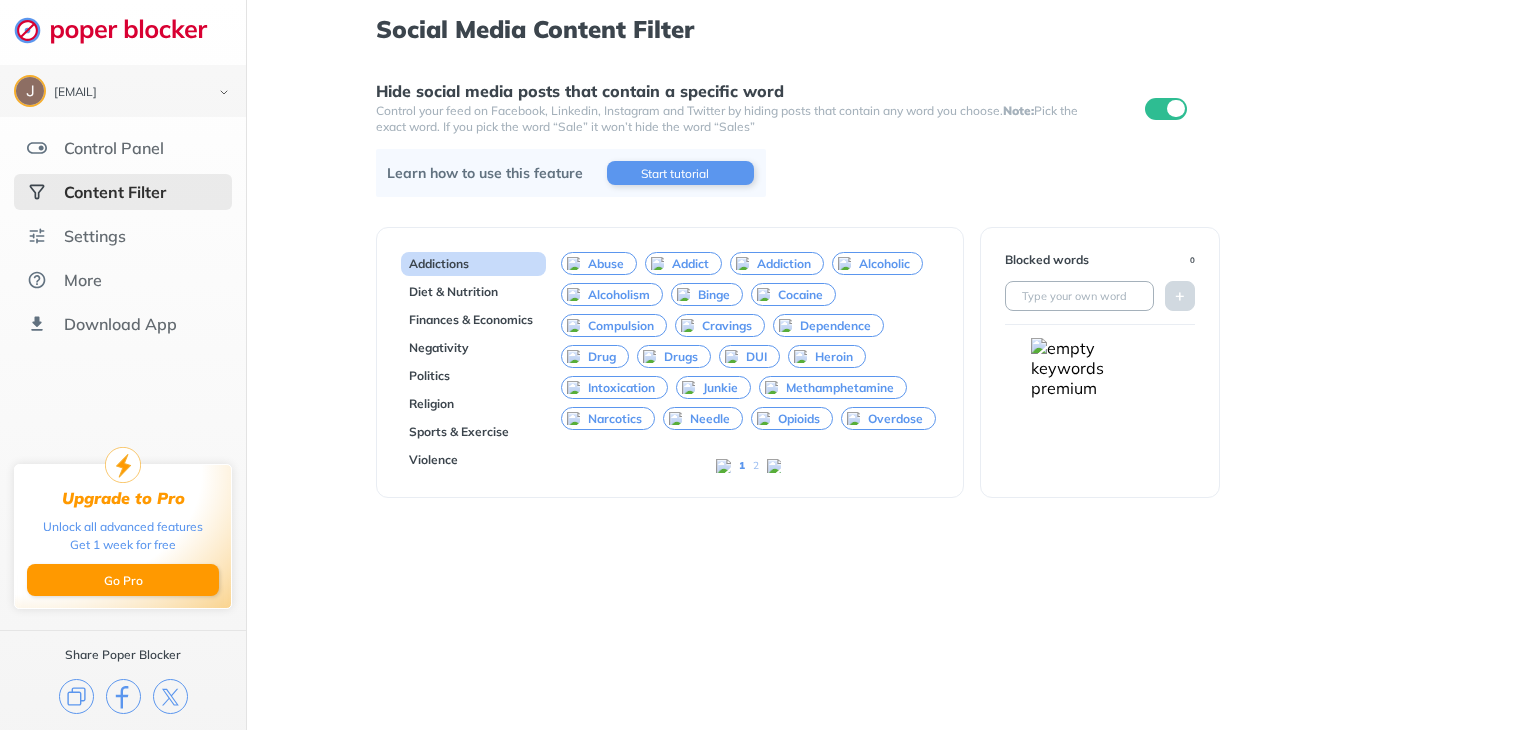 click on "Control Panel Content Filter Settings More Download App" at bounding box center (123, 236) 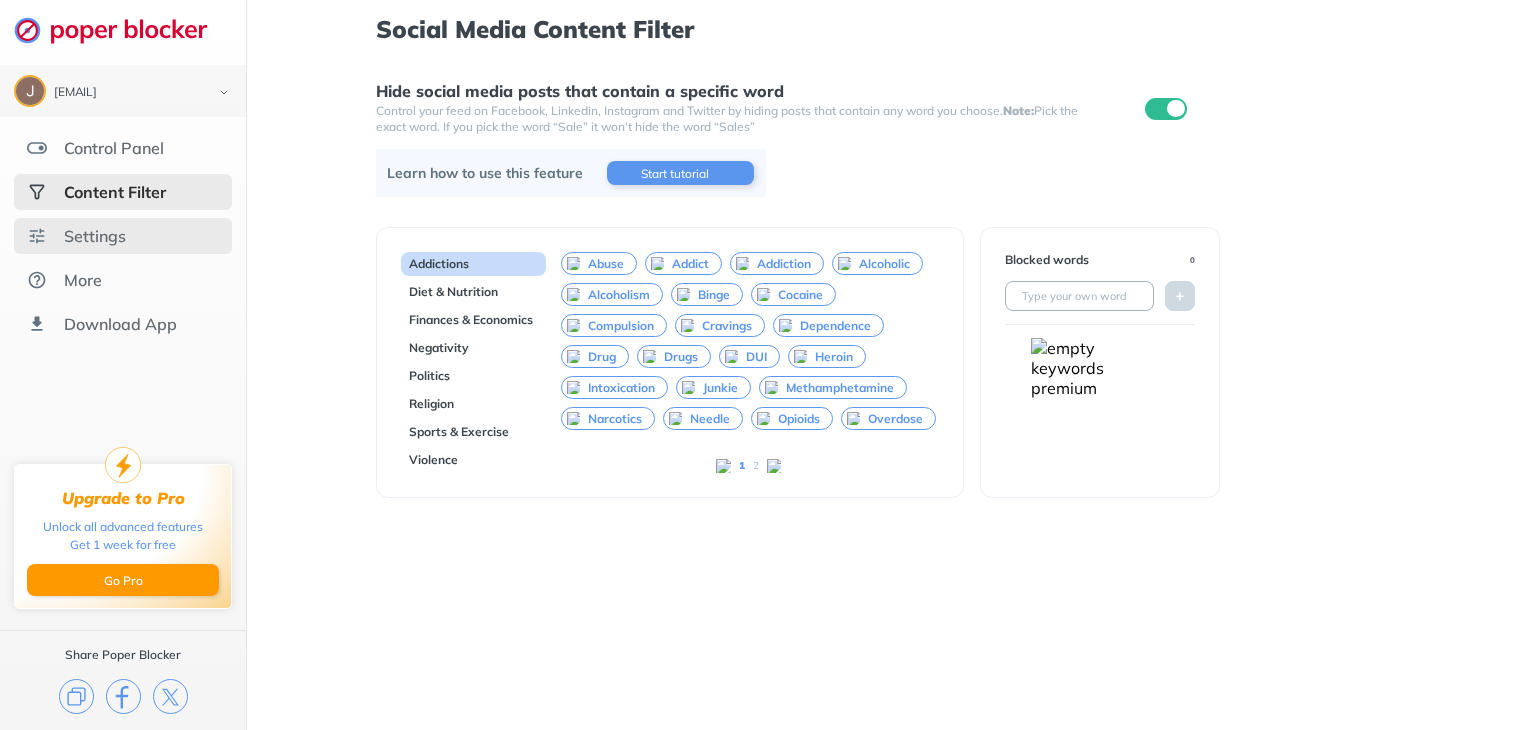 click on "Settings" at bounding box center [114, 148] 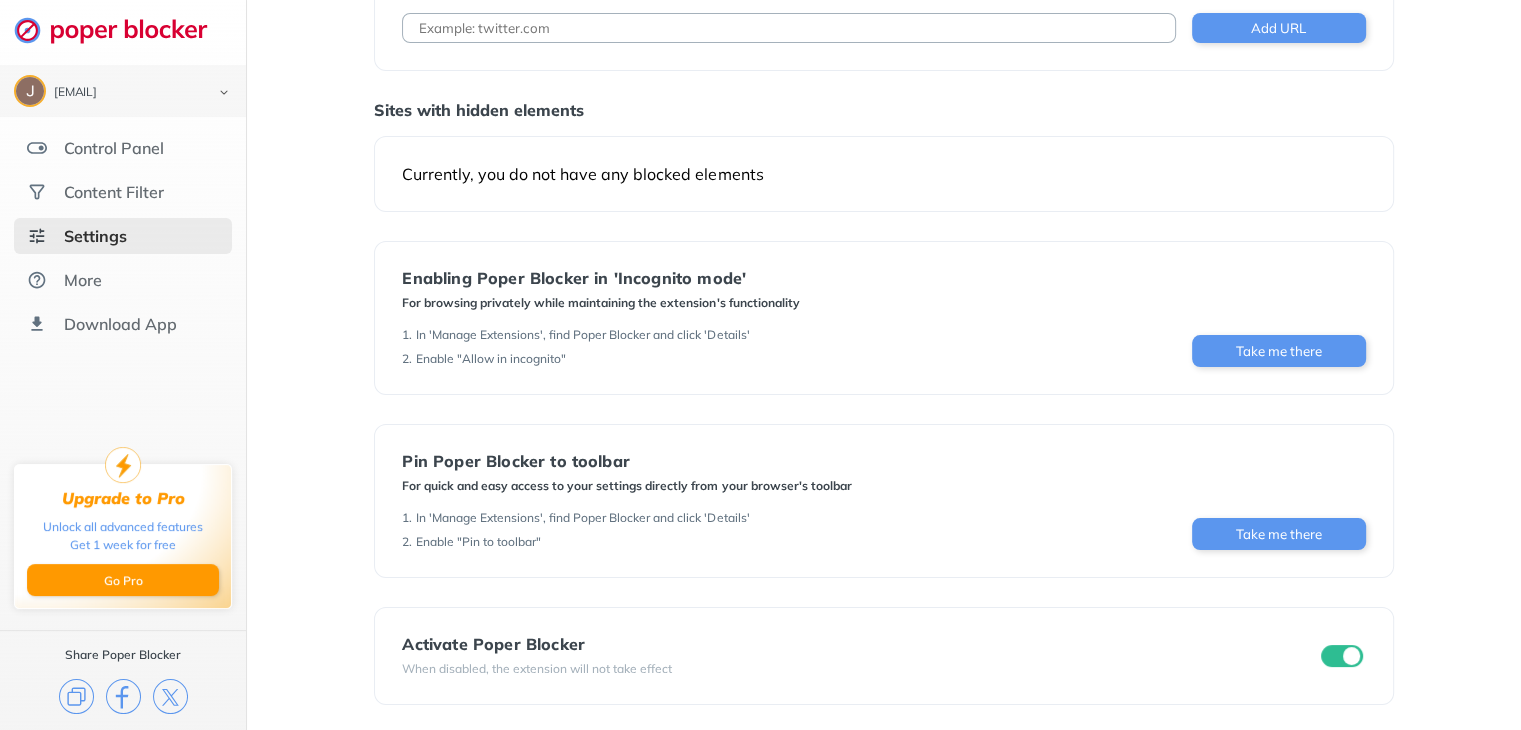 scroll, scrollTop: 135, scrollLeft: 0, axis: vertical 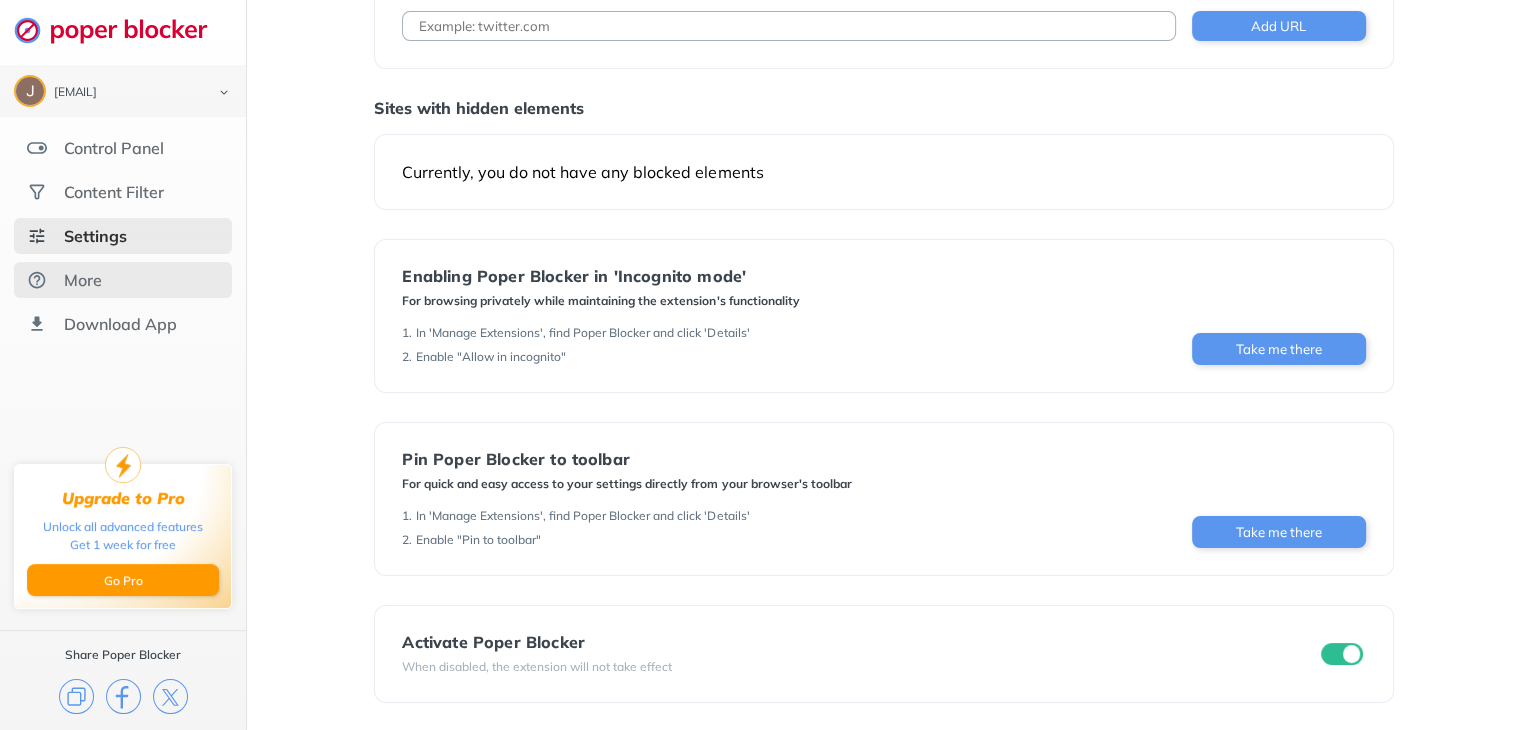 click on "More" at bounding box center [123, 148] 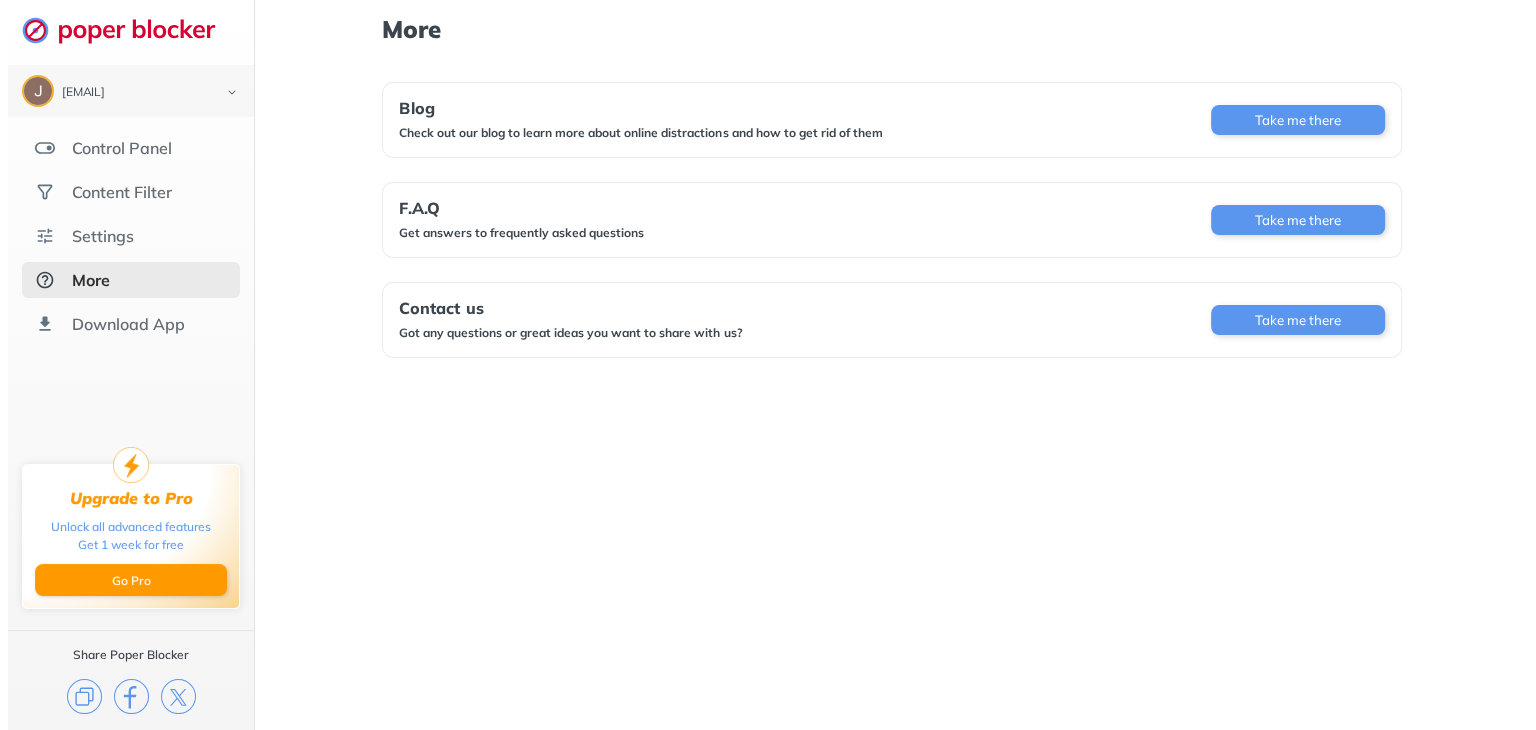 scroll, scrollTop: 0, scrollLeft: 0, axis: both 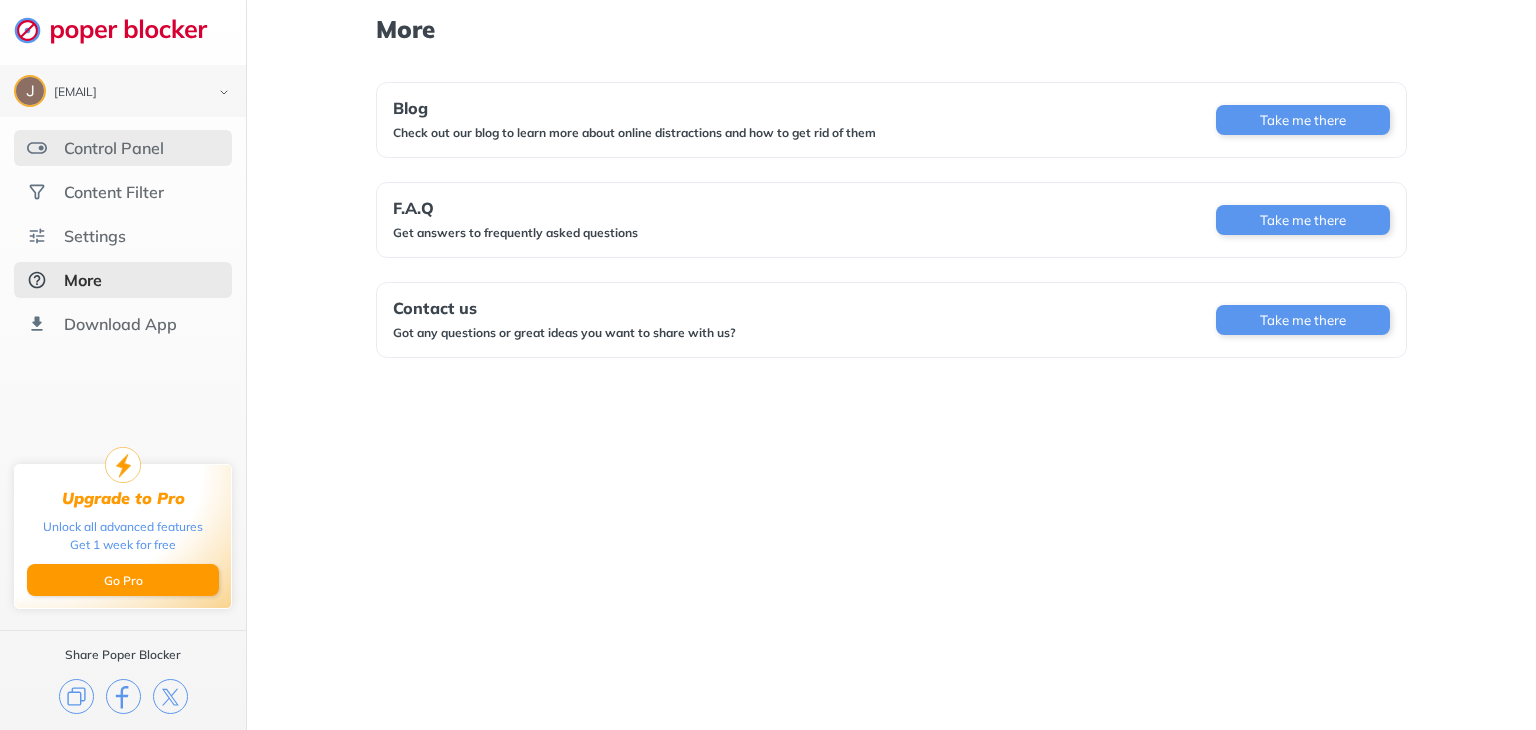 click on "Control Panel" at bounding box center (123, 148) 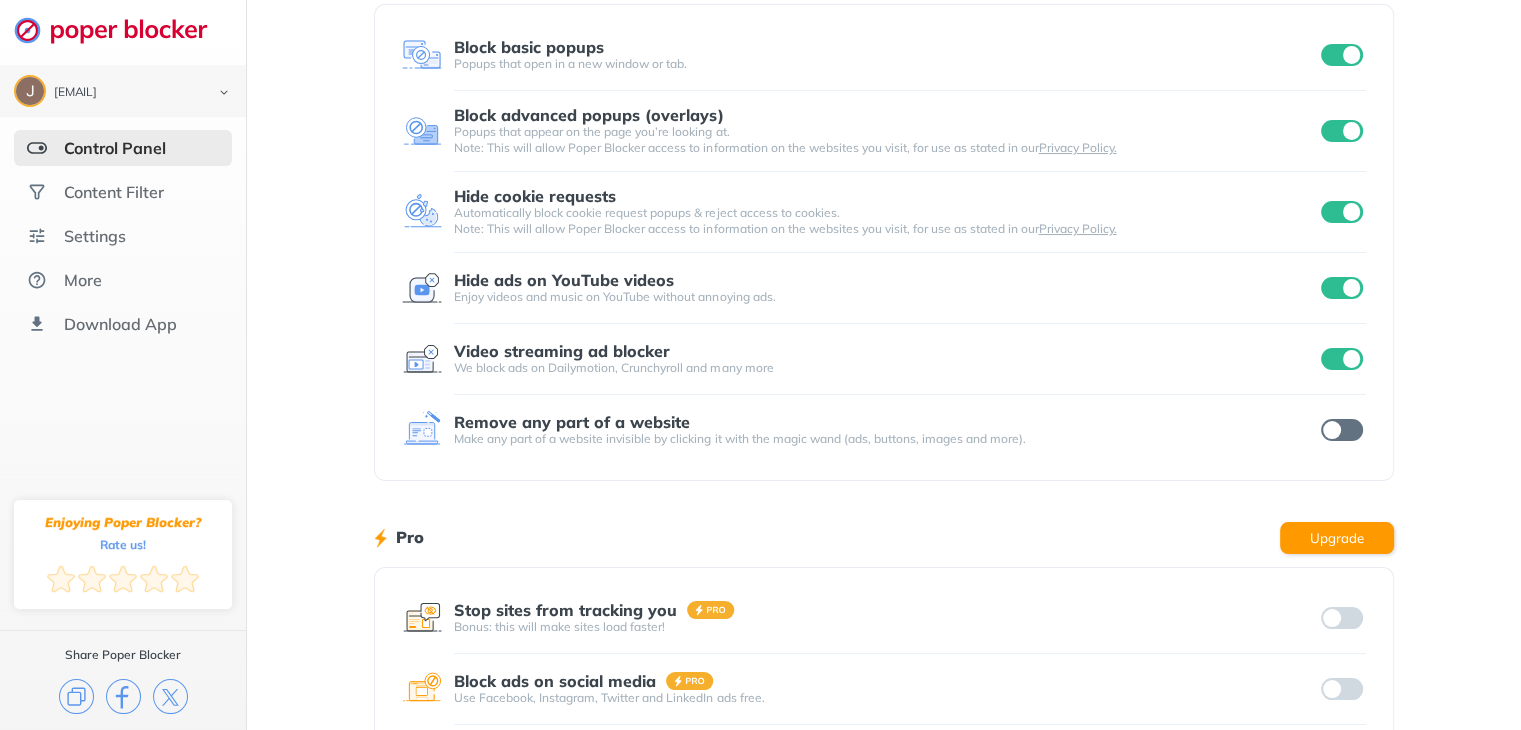 scroll, scrollTop: 0, scrollLeft: 0, axis: both 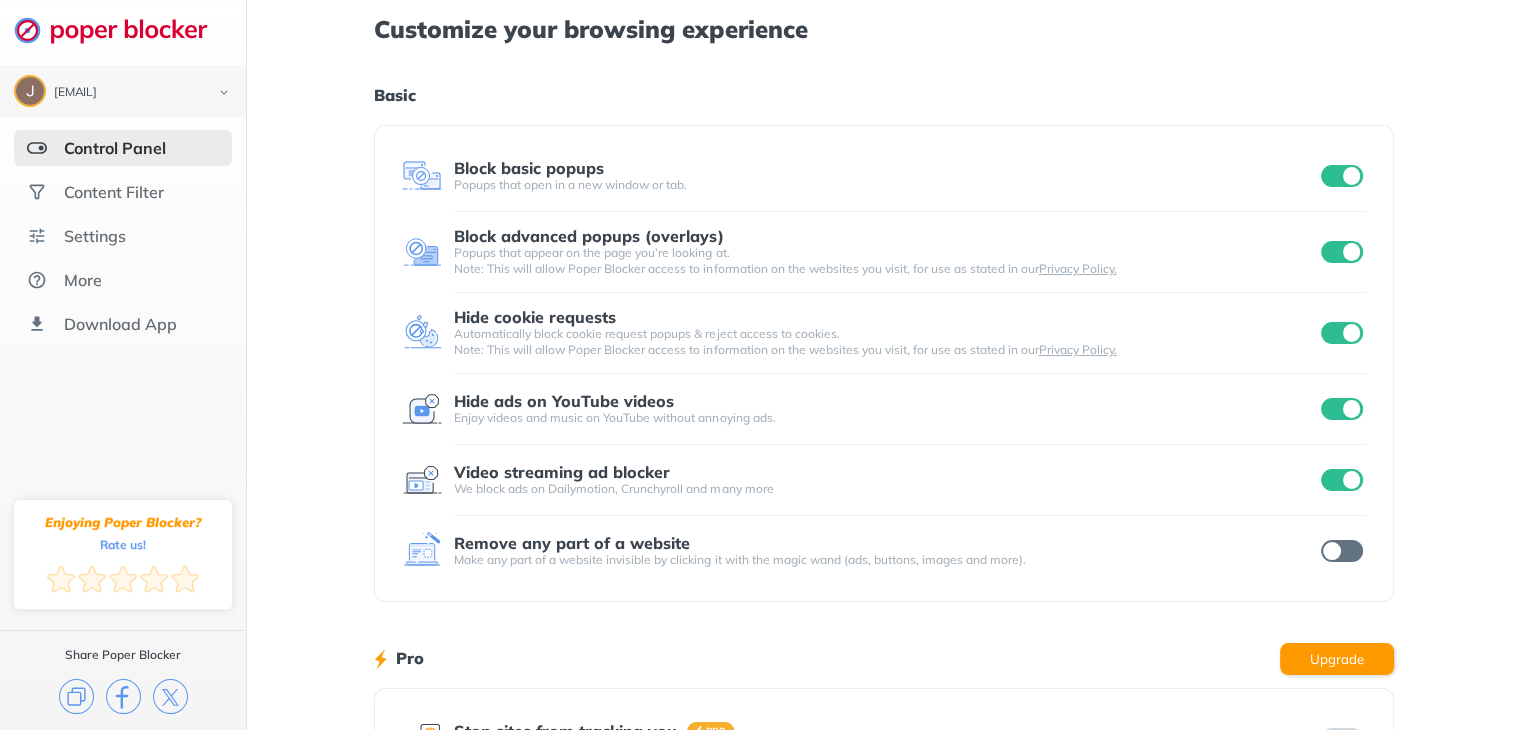 click at bounding box center (1342, 176) 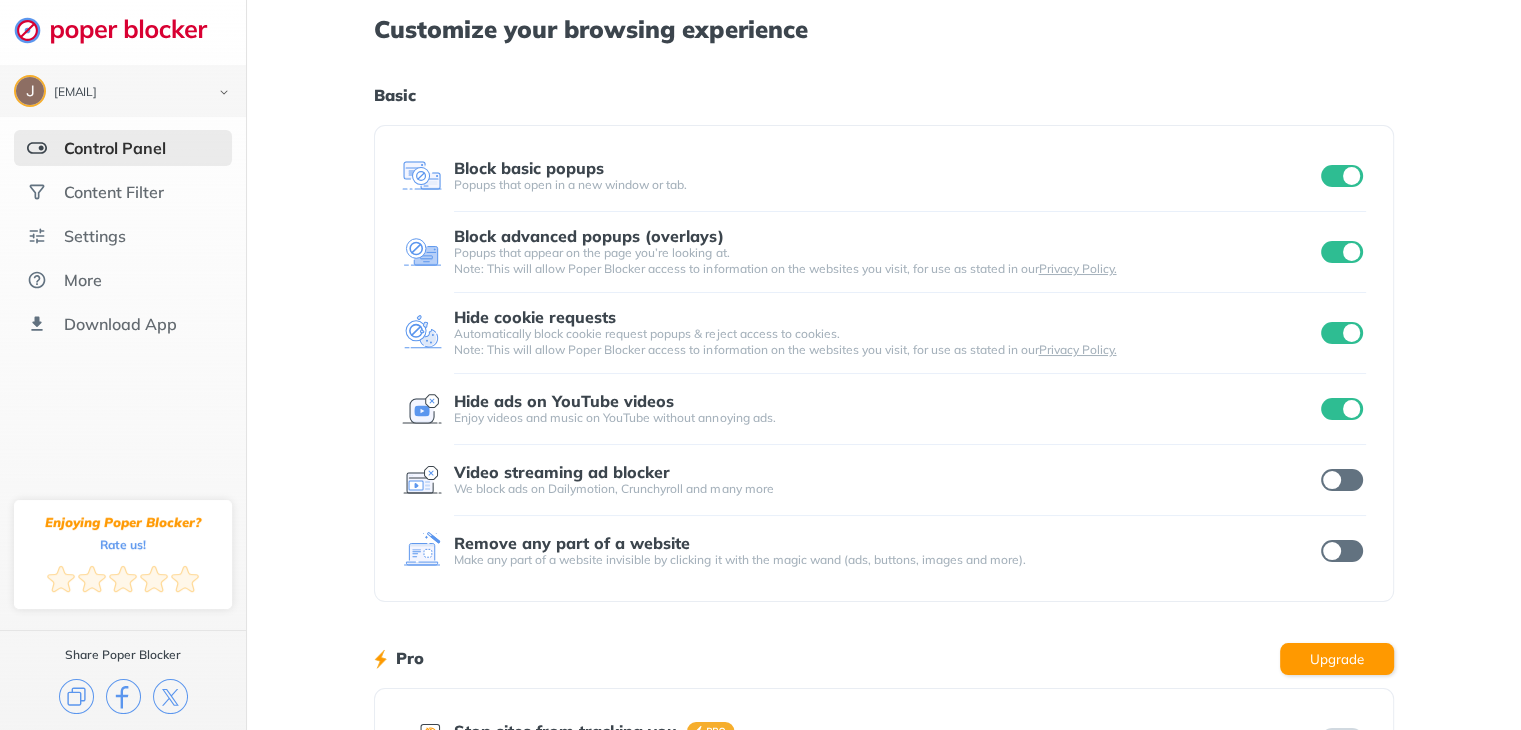 click at bounding box center (1342, 176) 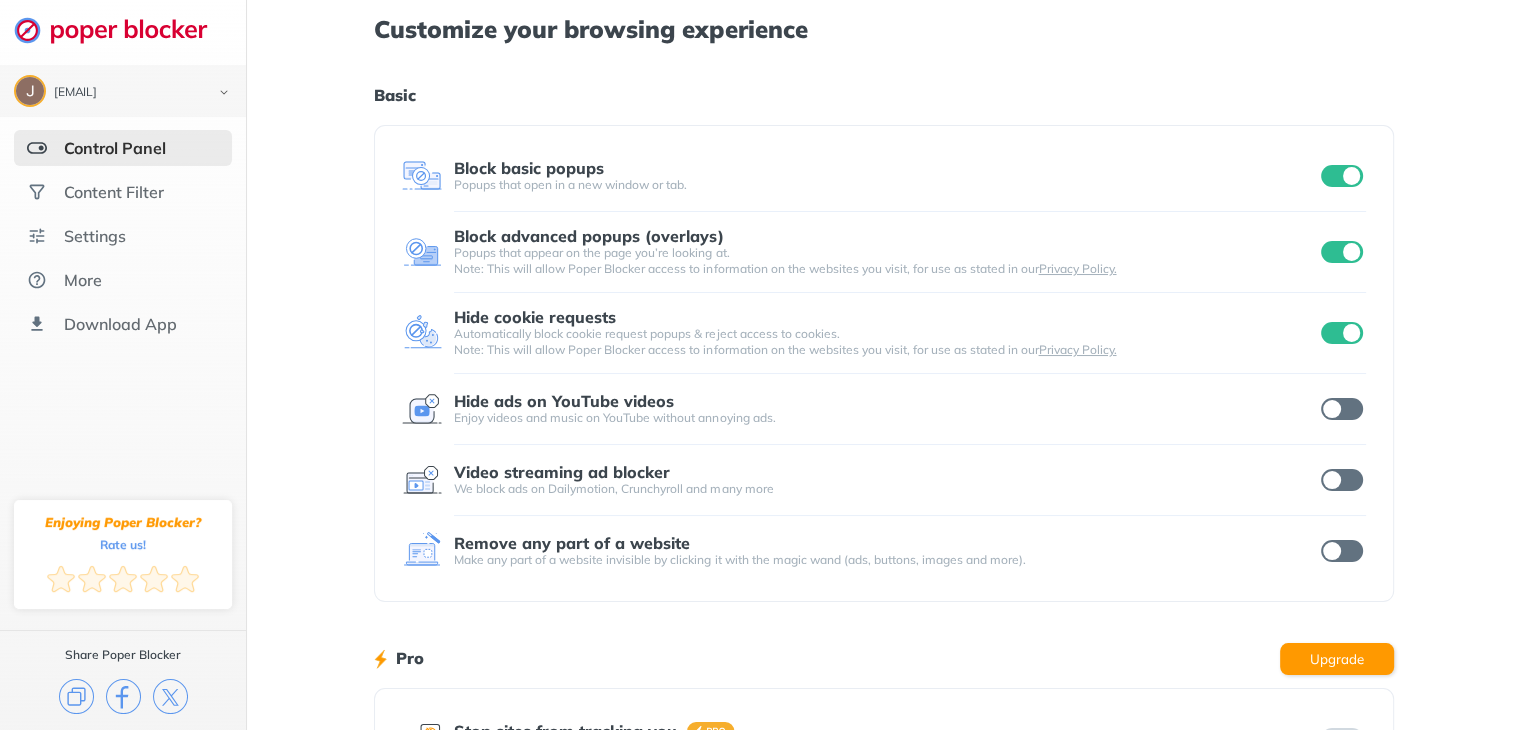 drag, startPoint x: 1328, startPoint y: 329, endPoint x: 1332, endPoint y: 309, distance: 20.396078 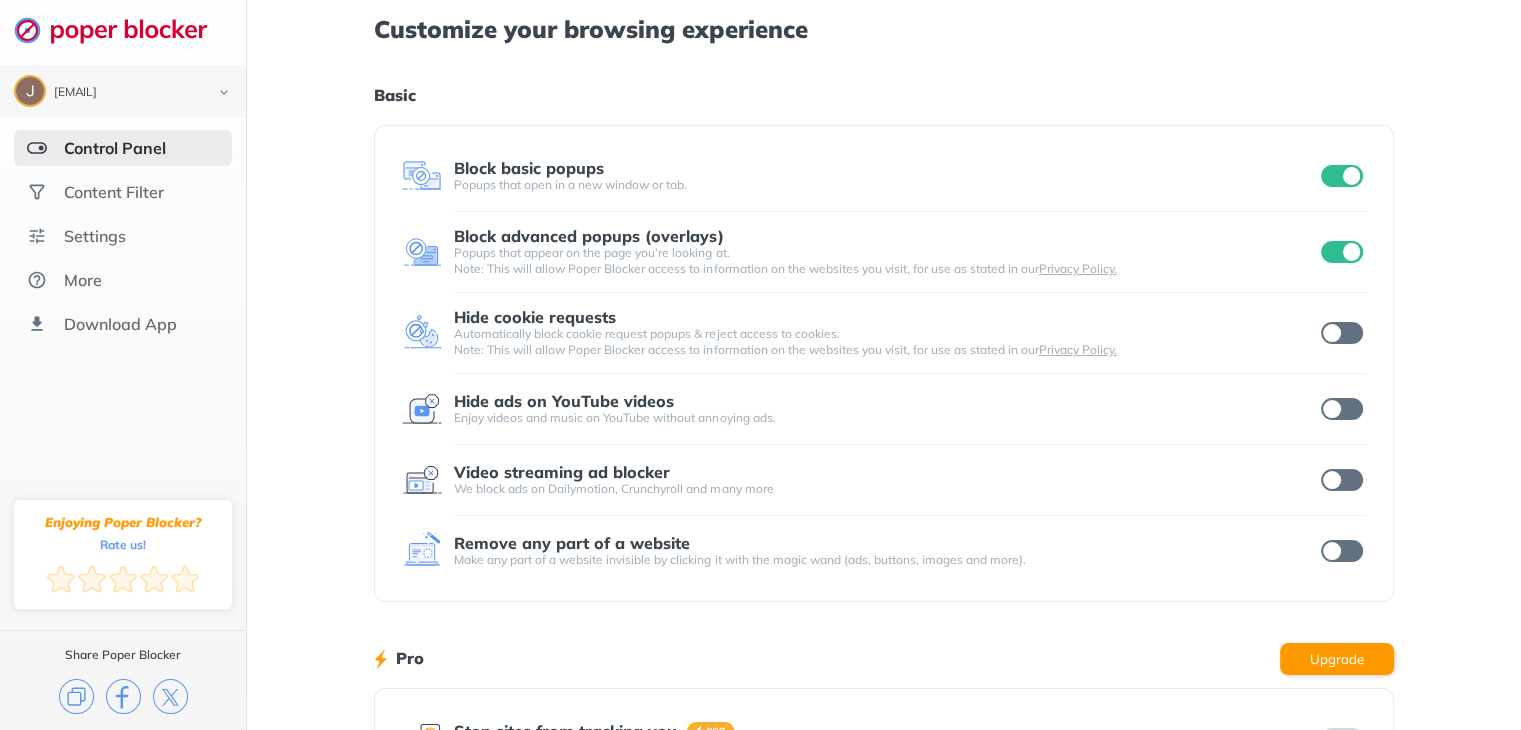 click at bounding box center (1342, 176) 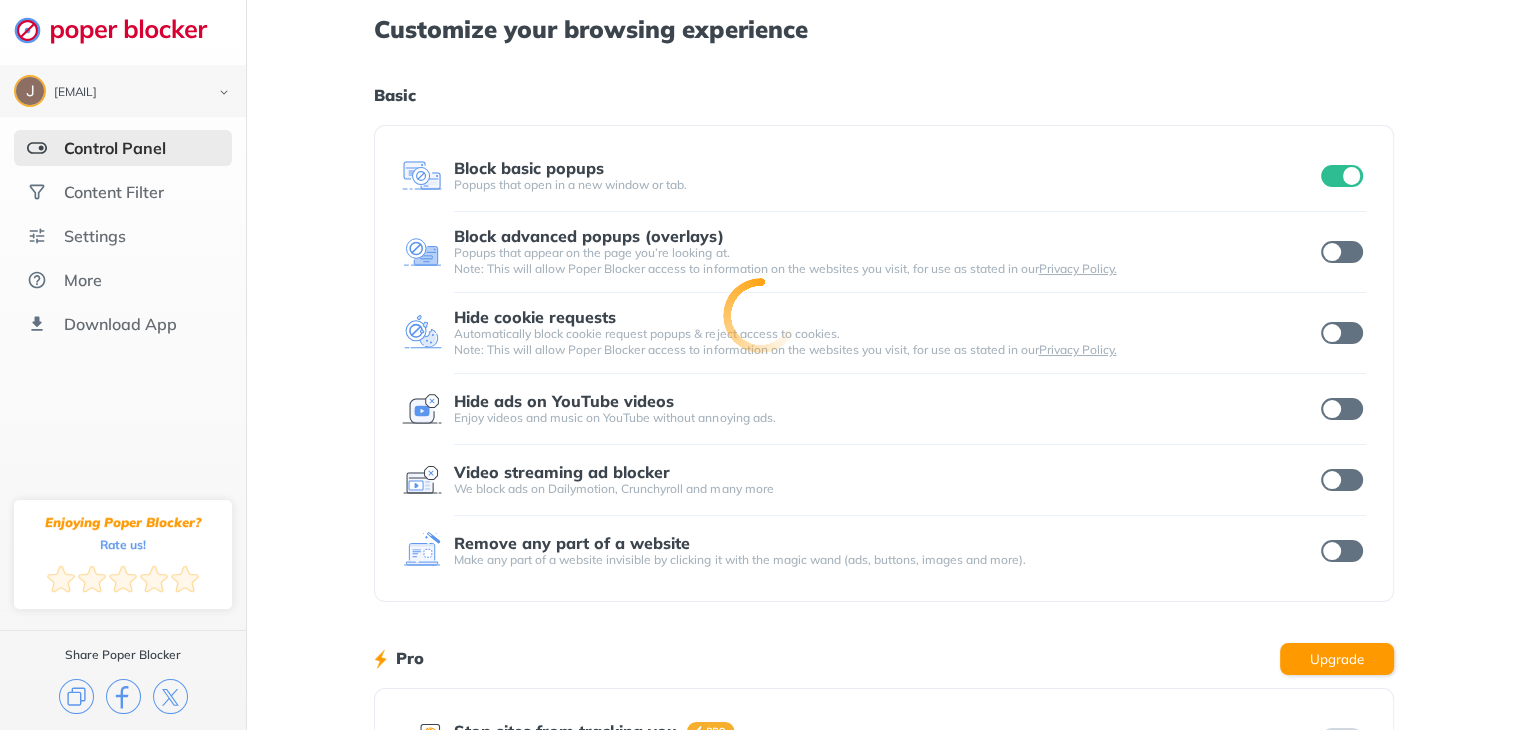 click at bounding box center [1342, 176] 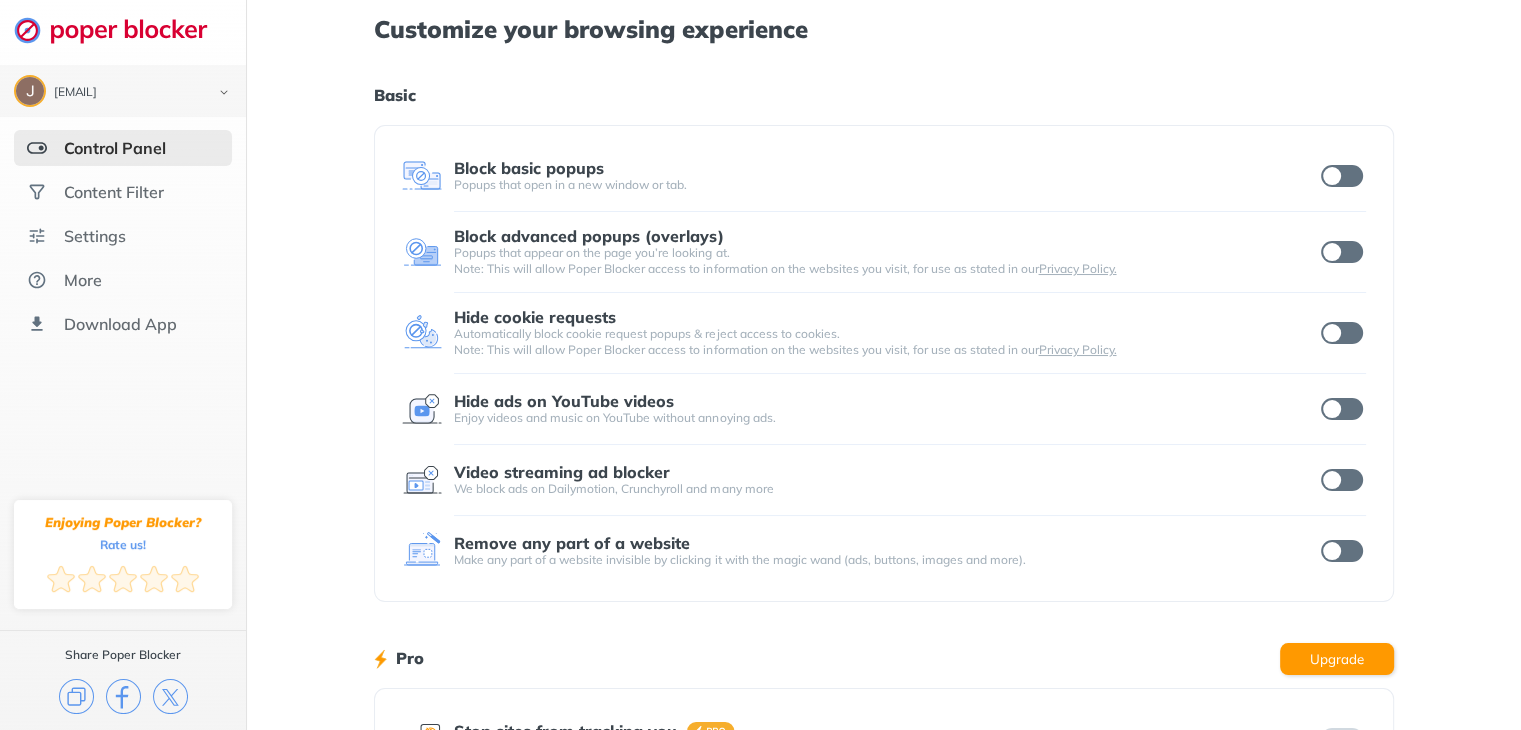 drag, startPoint x: 1344, startPoint y: 316, endPoint x: 1346, endPoint y: 333, distance: 17.117243 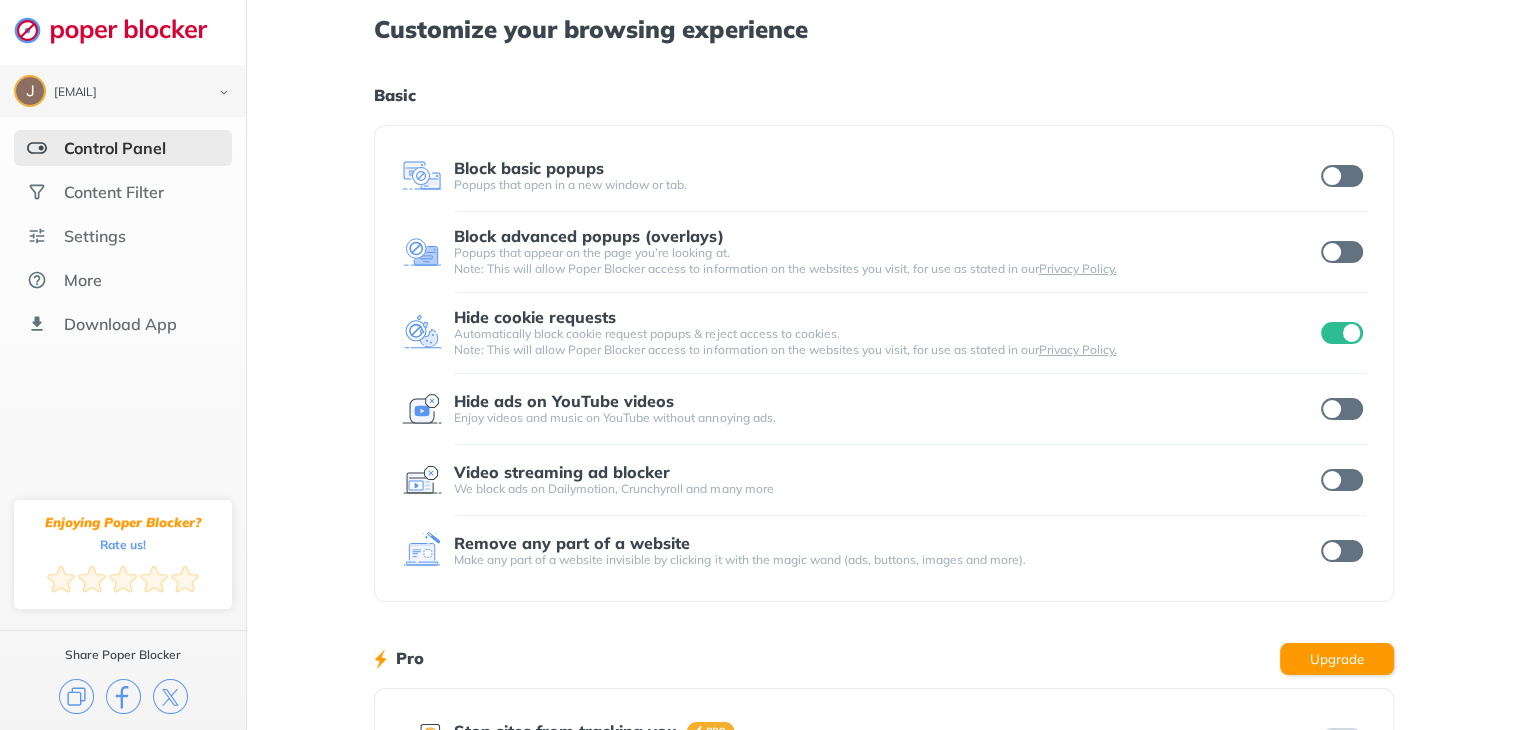 click at bounding box center (1342, 176) 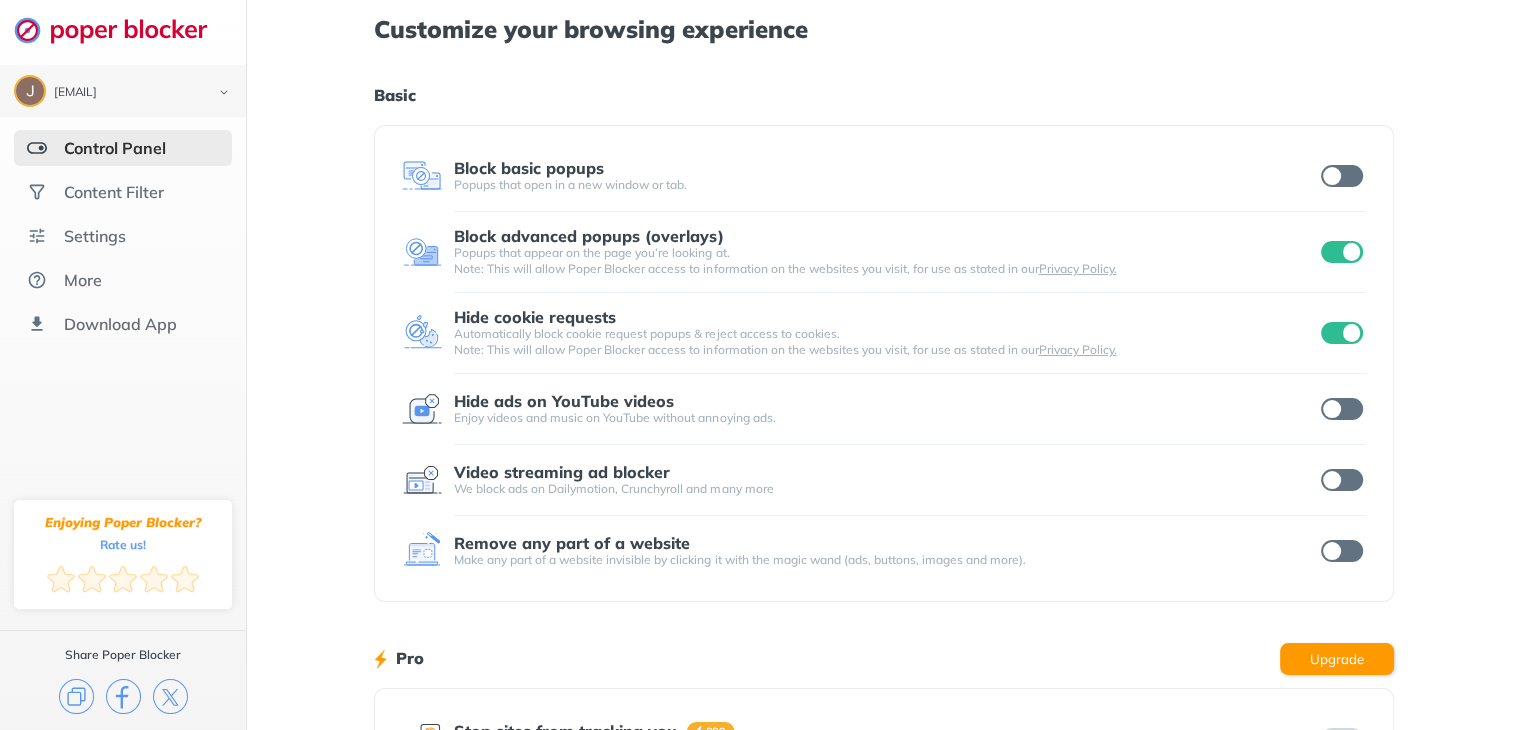 click at bounding box center [1341, 176] 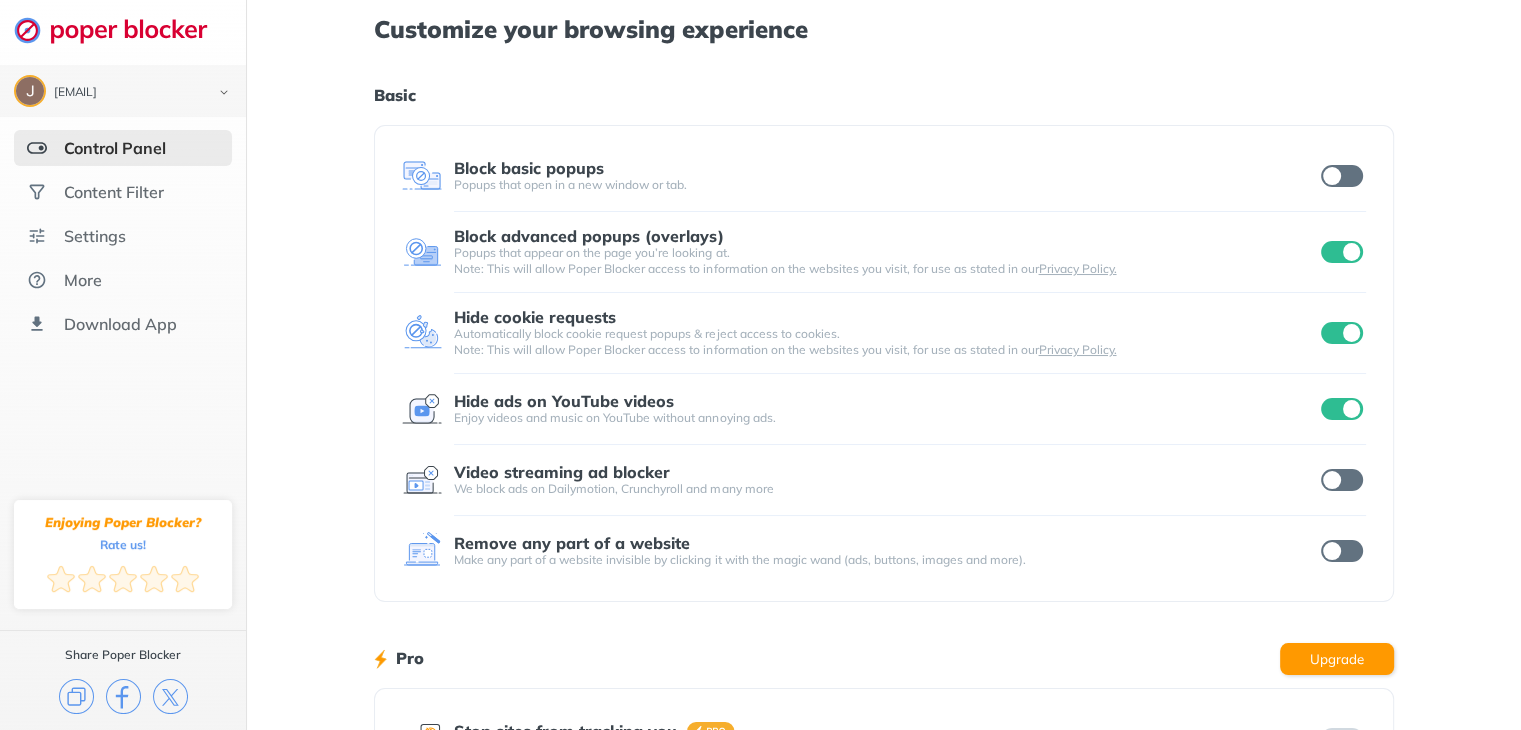click at bounding box center [1342, 176] 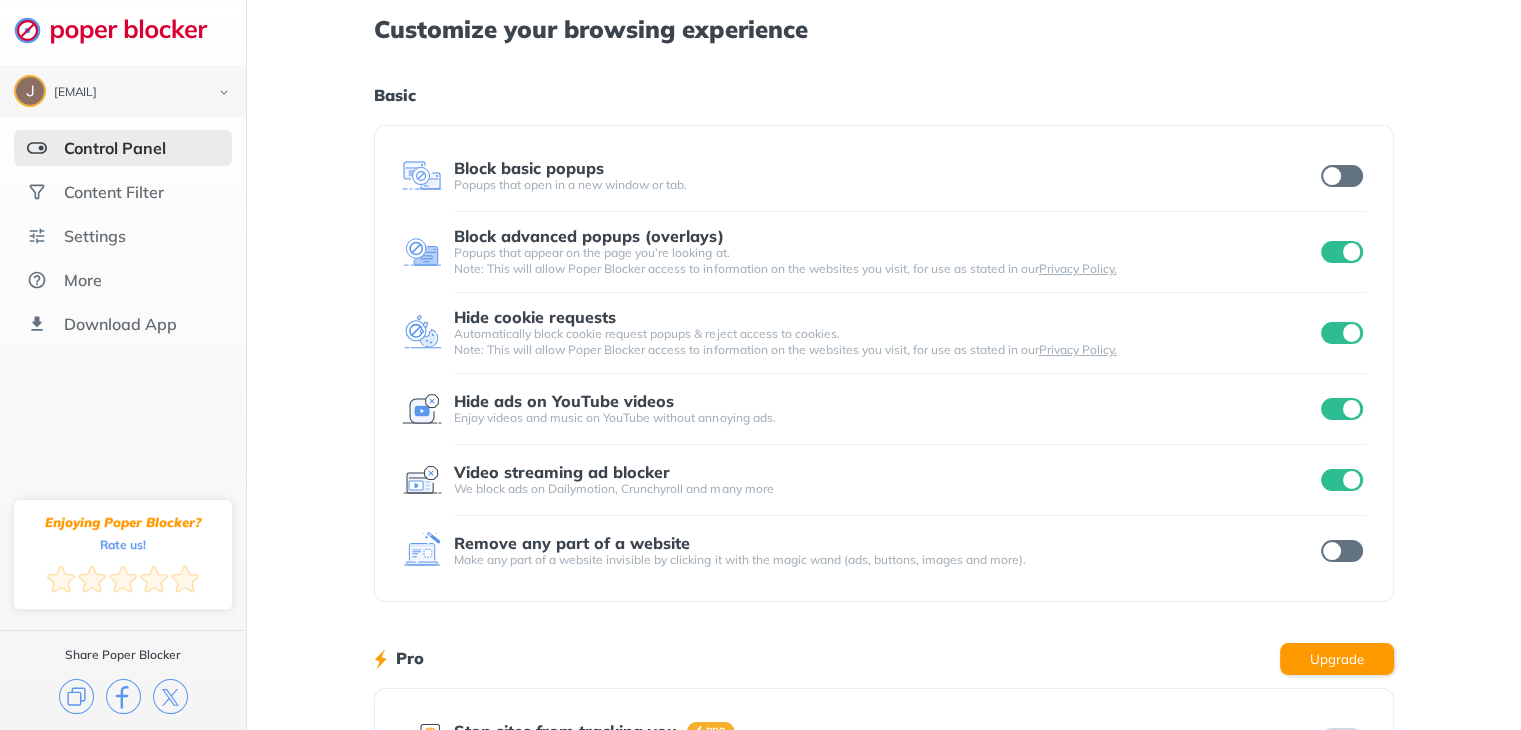 click at bounding box center (1341, 176) 